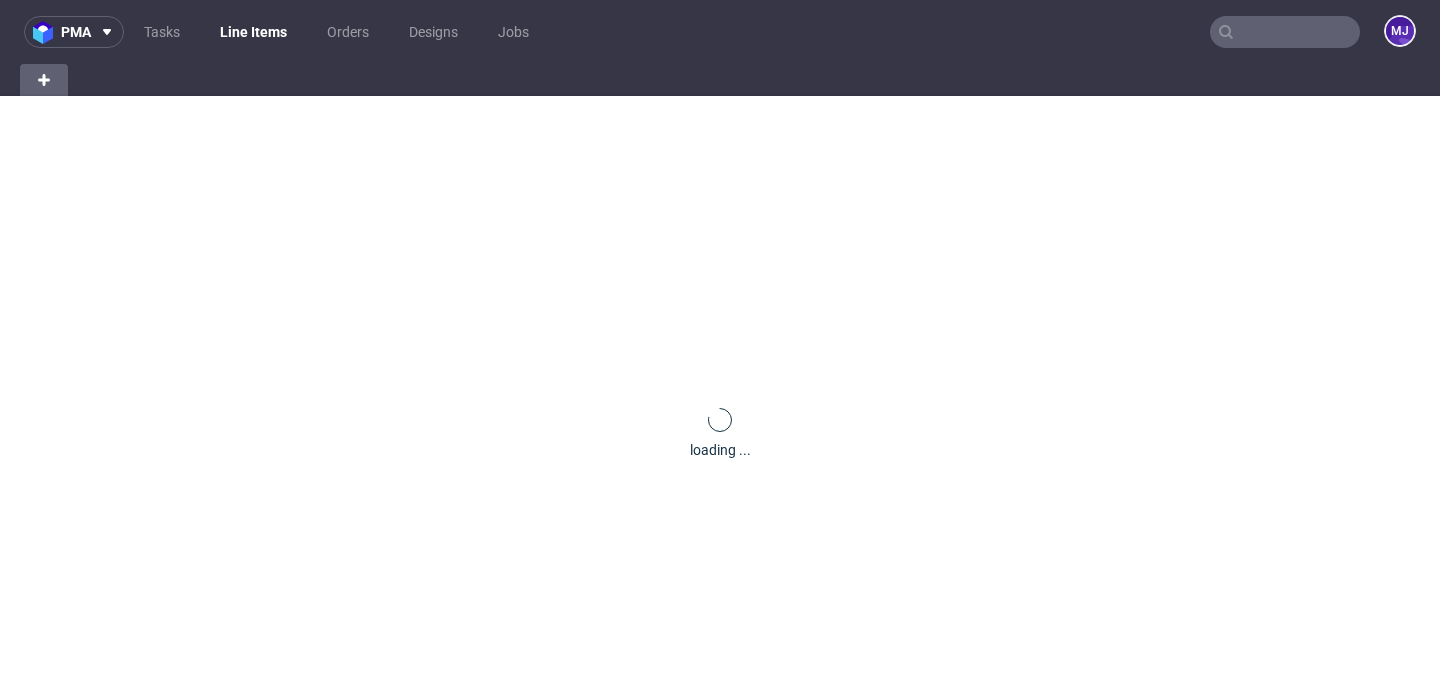 scroll, scrollTop: 0, scrollLeft: 0, axis: both 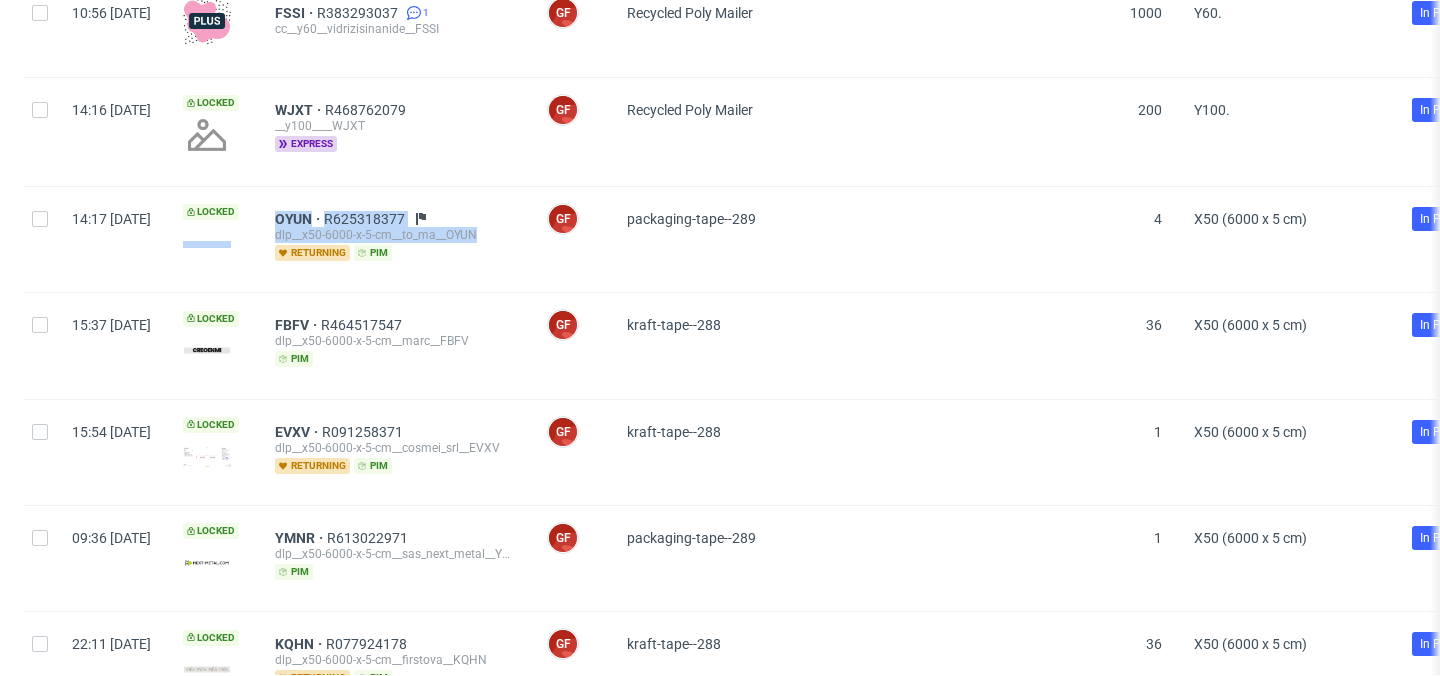 drag, startPoint x: 320, startPoint y: 212, endPoint x: 276, endPoint y: 237, distance: 50.606323 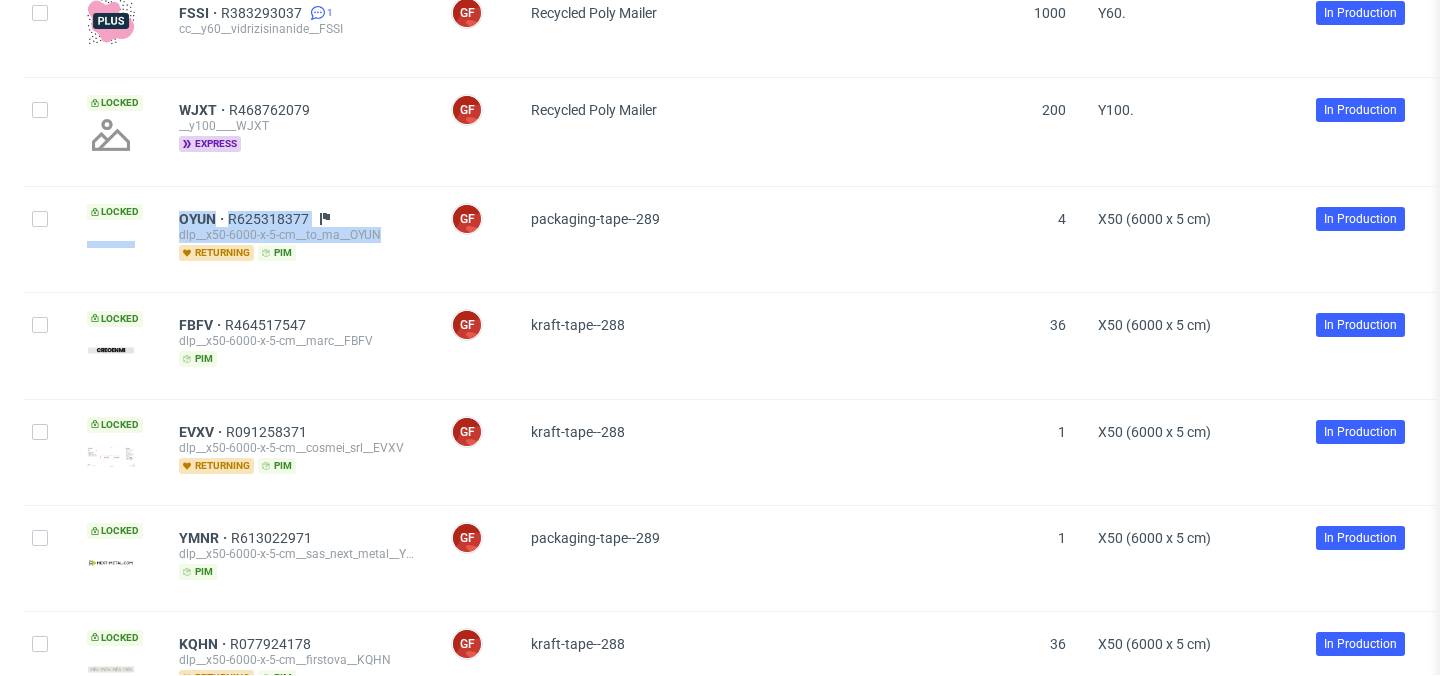 scroll, scrollTop: 0, scrollLeft: 0, axis: both 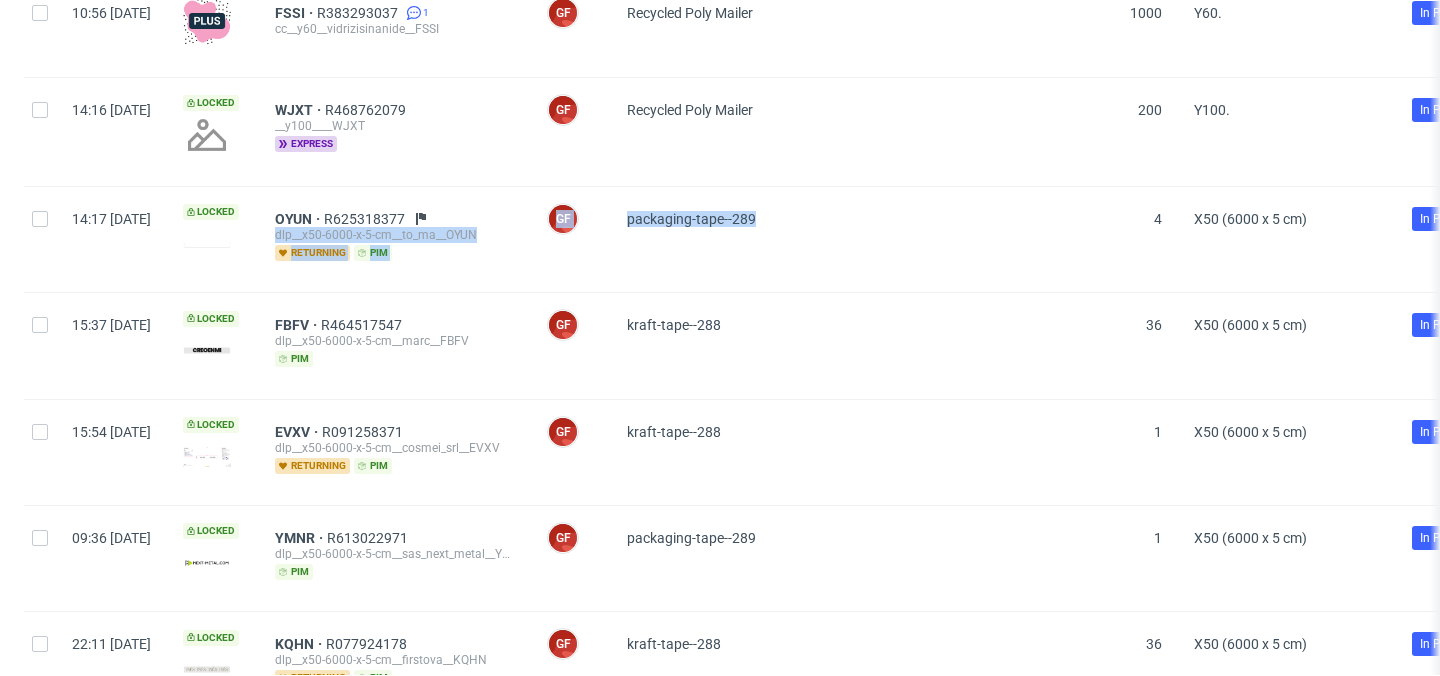 drag, startPoint x: 573, startPoint y: 205, endPoint x: 974, endPoint y: 245, distance: 402.99008 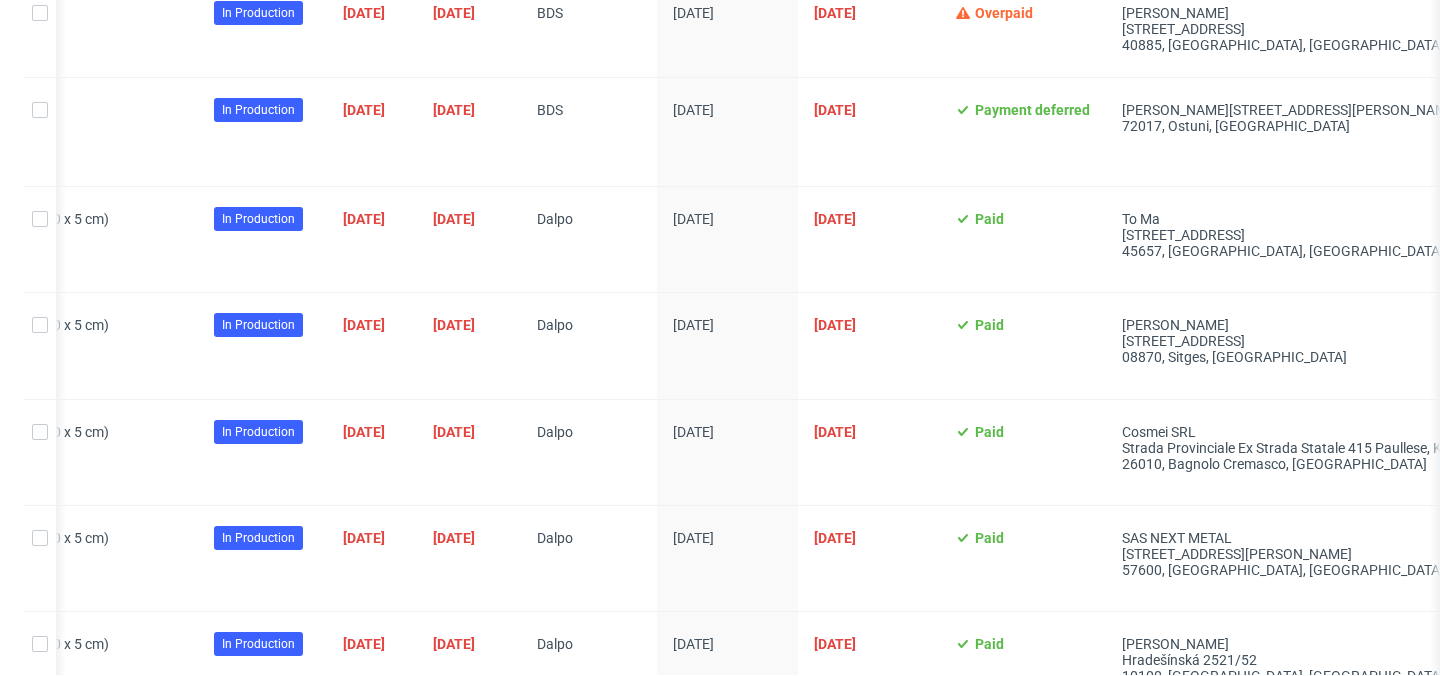 scroll, scrollTop: 0, scrollLeft: 1189, axis: horizontal 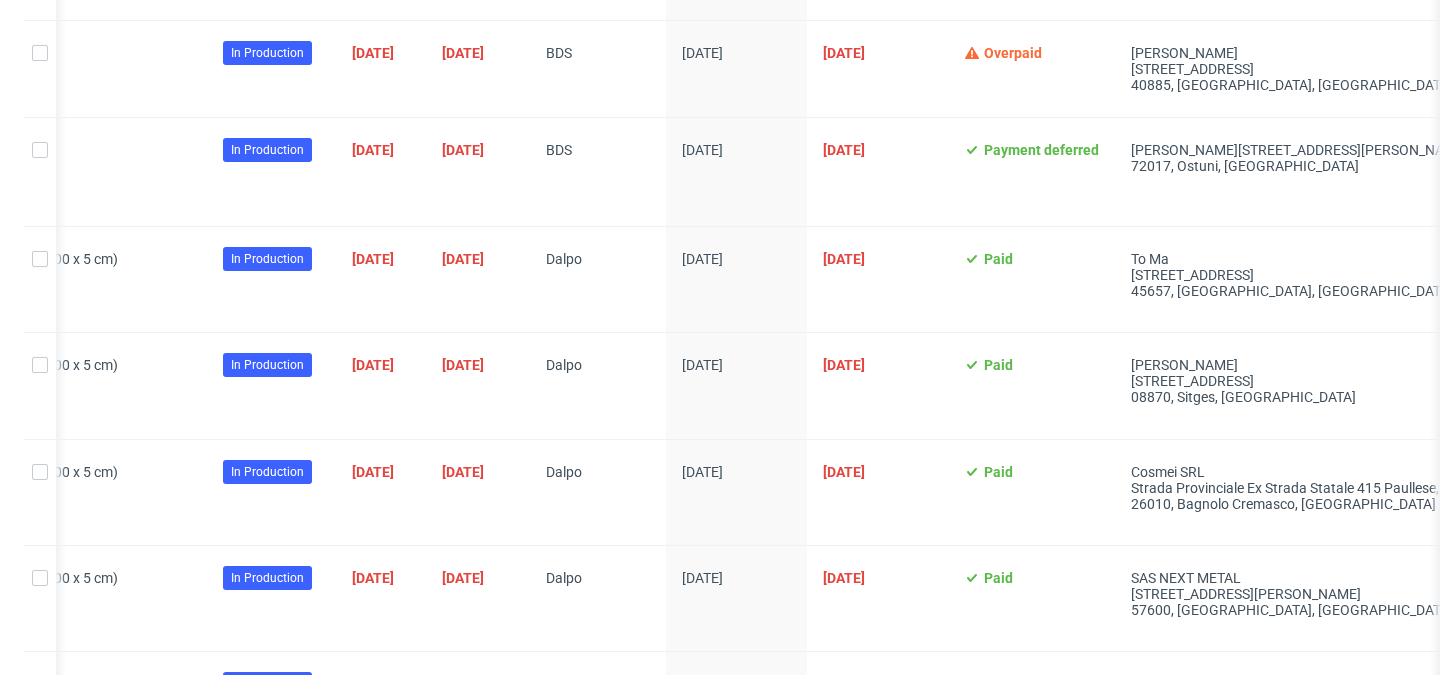 drag, startPoint x: 611, startPoint y: 253, endPoint x: 842, endPoint y: 253, distance: 231 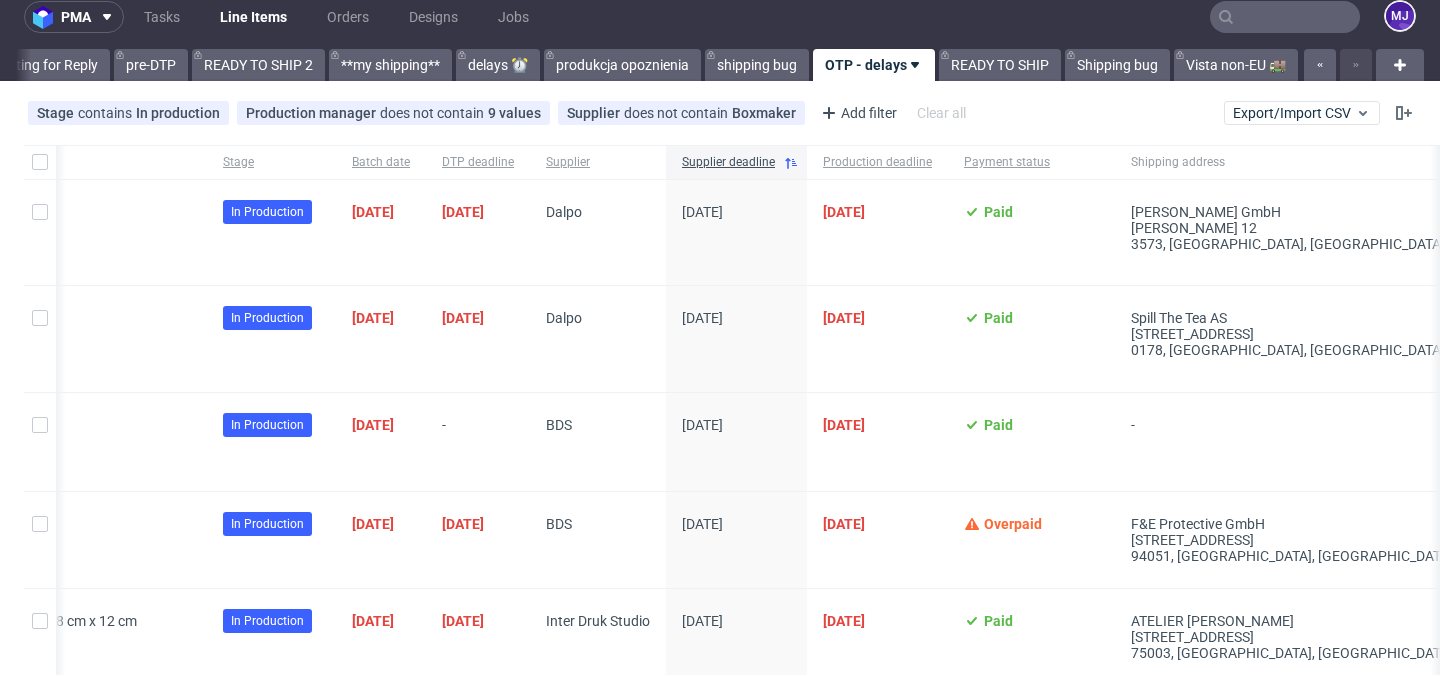scroll, scrollTop: 12, scrollLeft: 0, axis: vertical 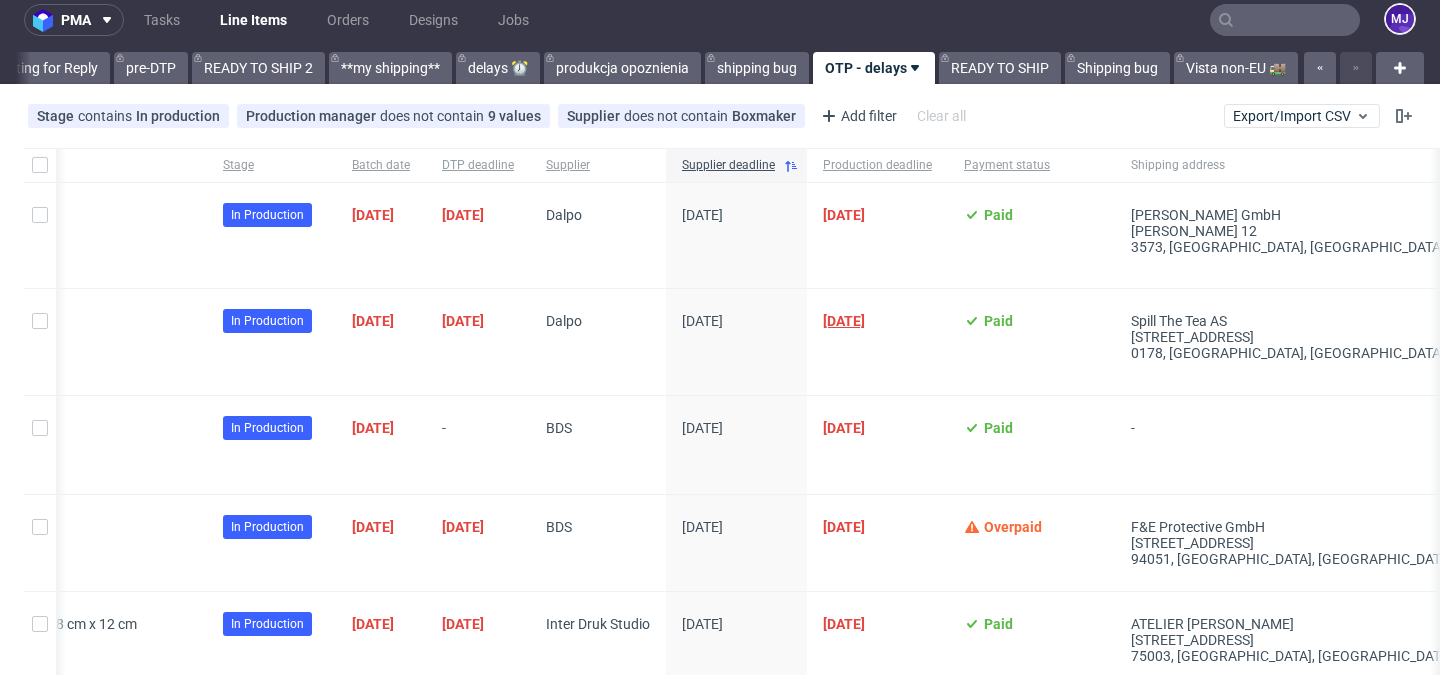 drag, startPoint x: 607, startPoint y: 210, endPoint x: 983, endPoint y: 321, distance: 392.04208 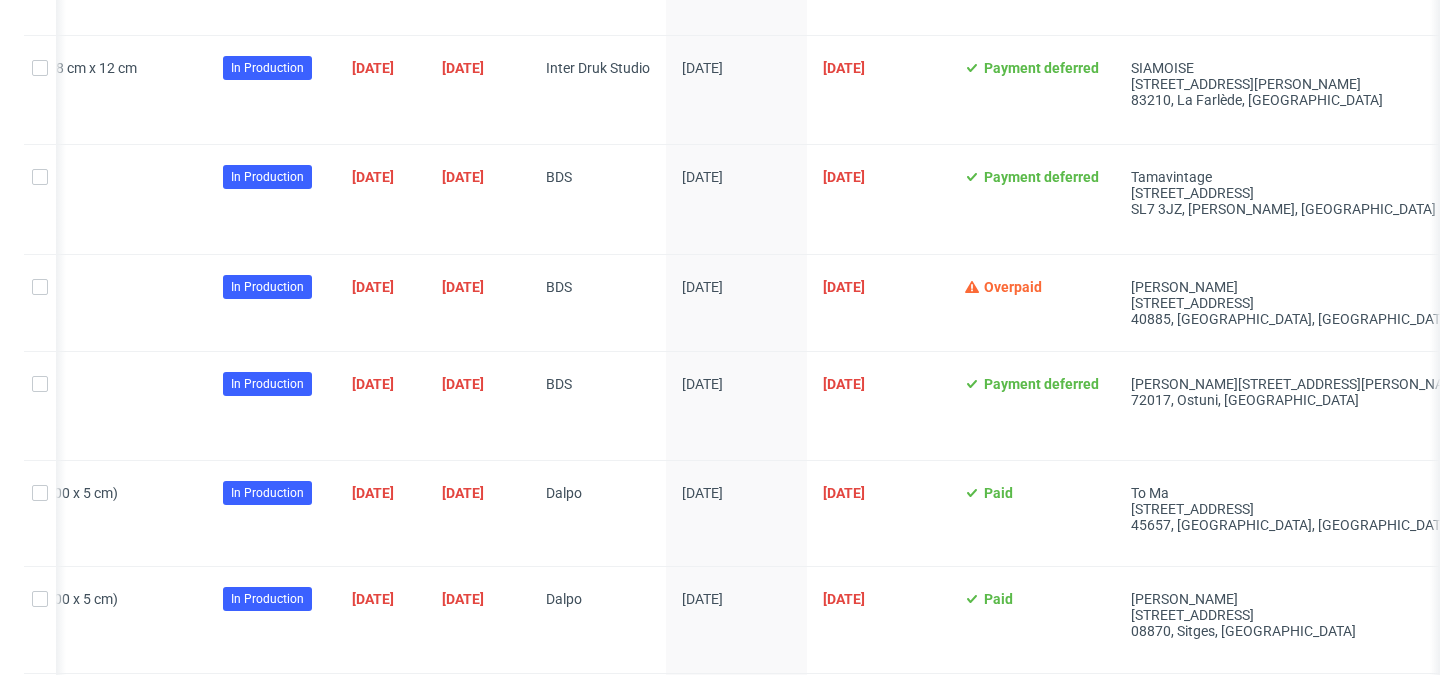 scroll, scrollTop: 882, scrollLeft: 0, axis: vertical 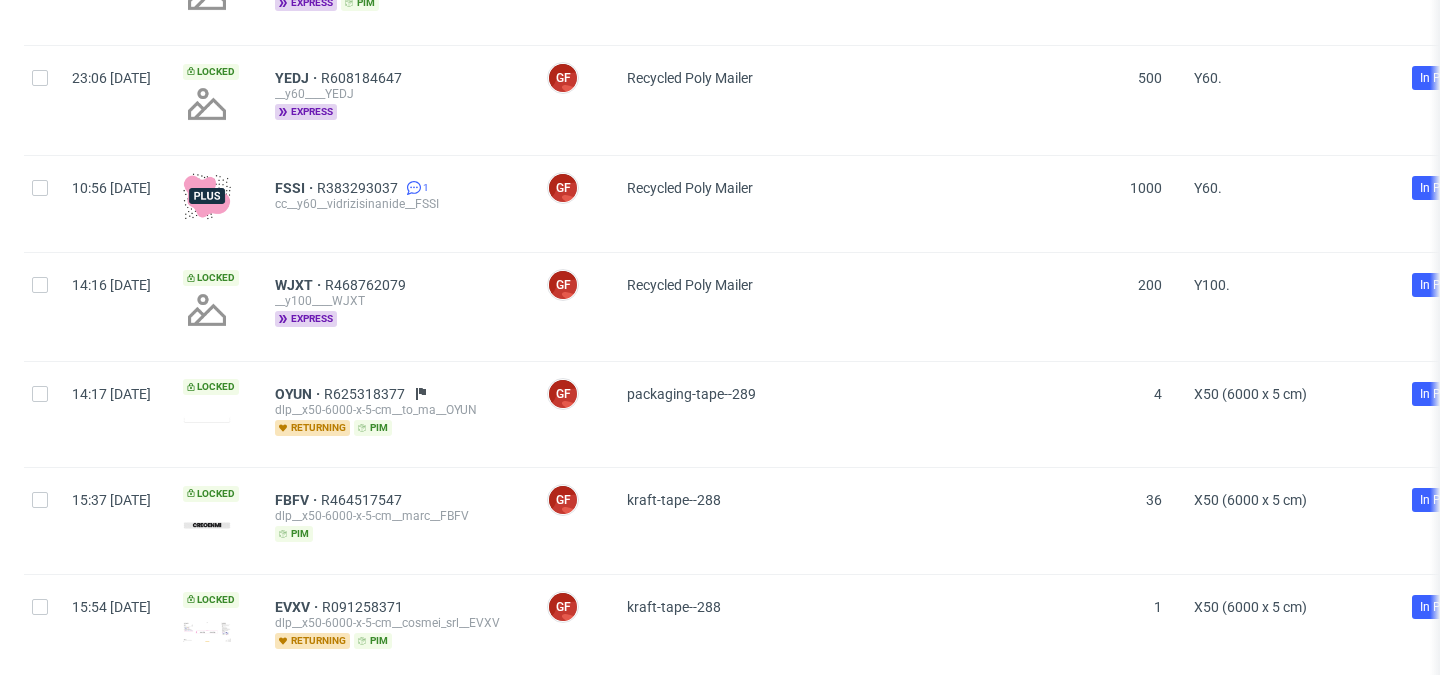 click on "Recycled Poly Mailer" at bounding box center (855, 100) 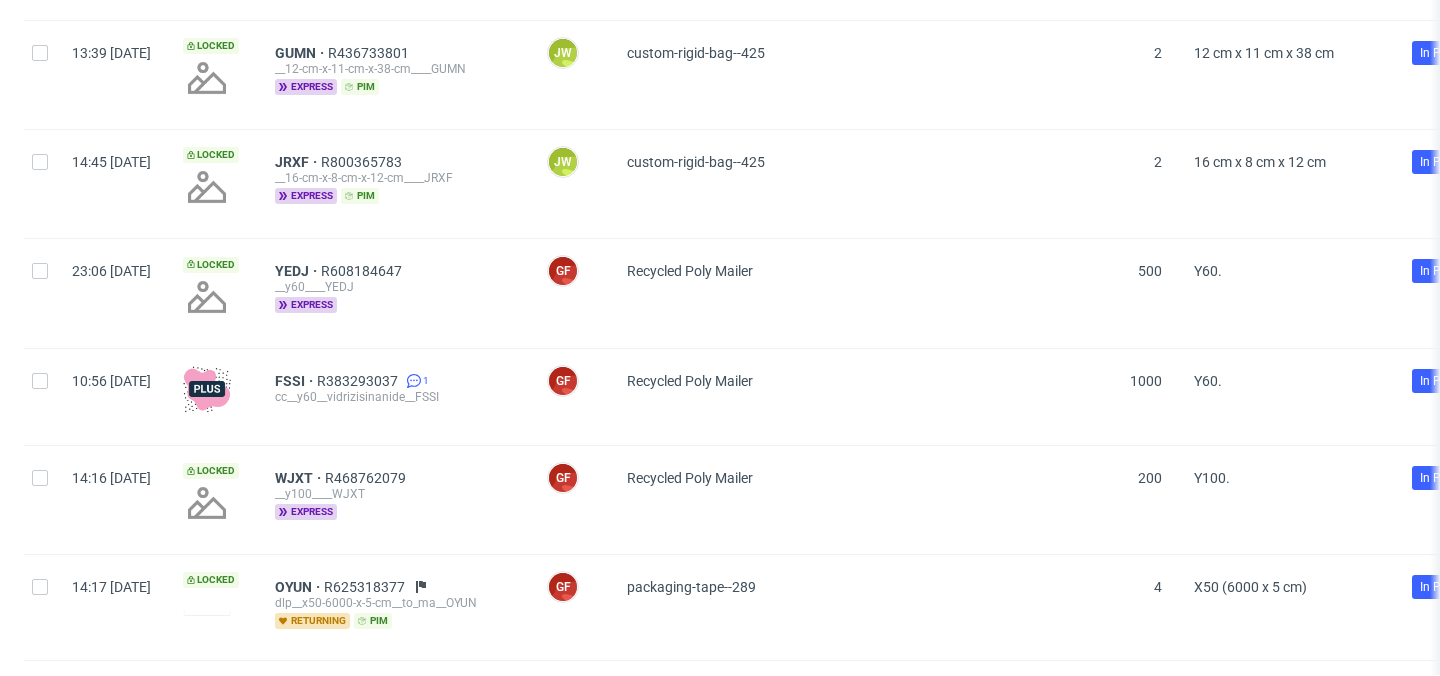 scroll, scrollTop: 0, scrollLeft: 0, axis: both 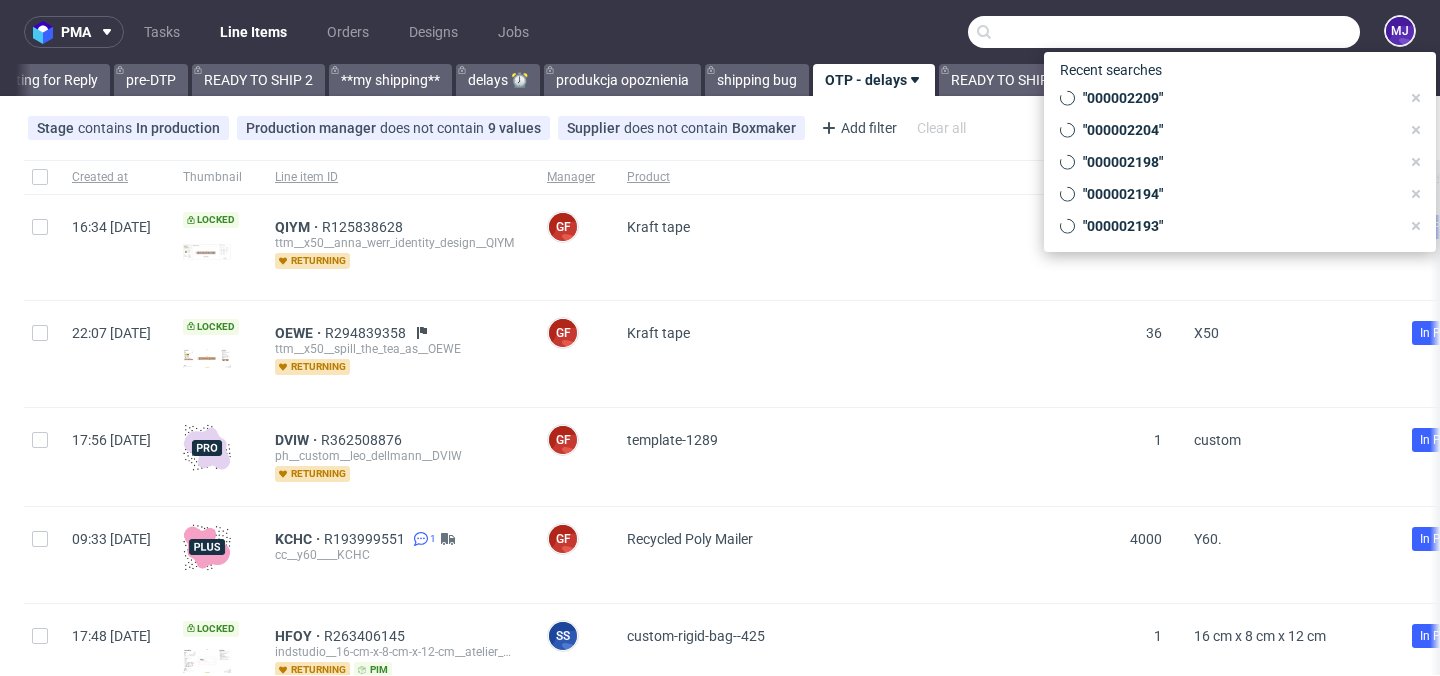 click at bounding box center [1164, 32] 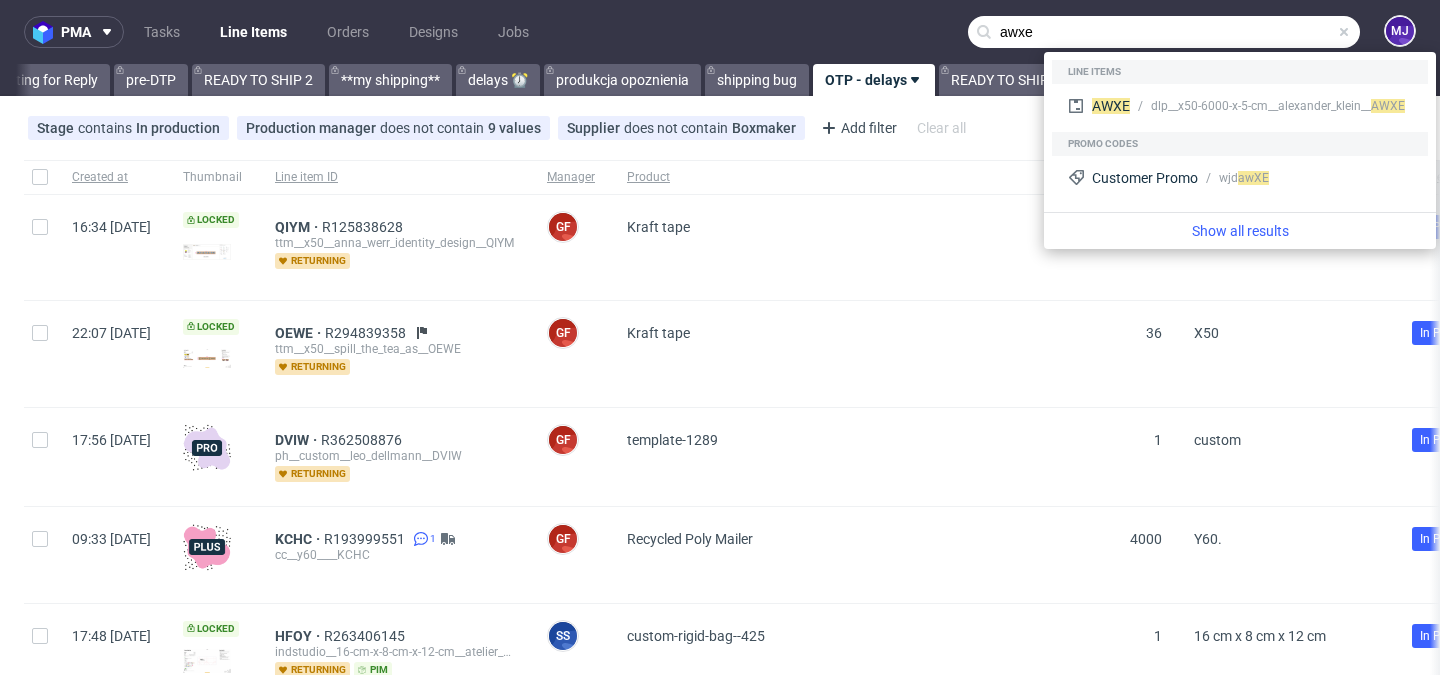 type on "awxe" 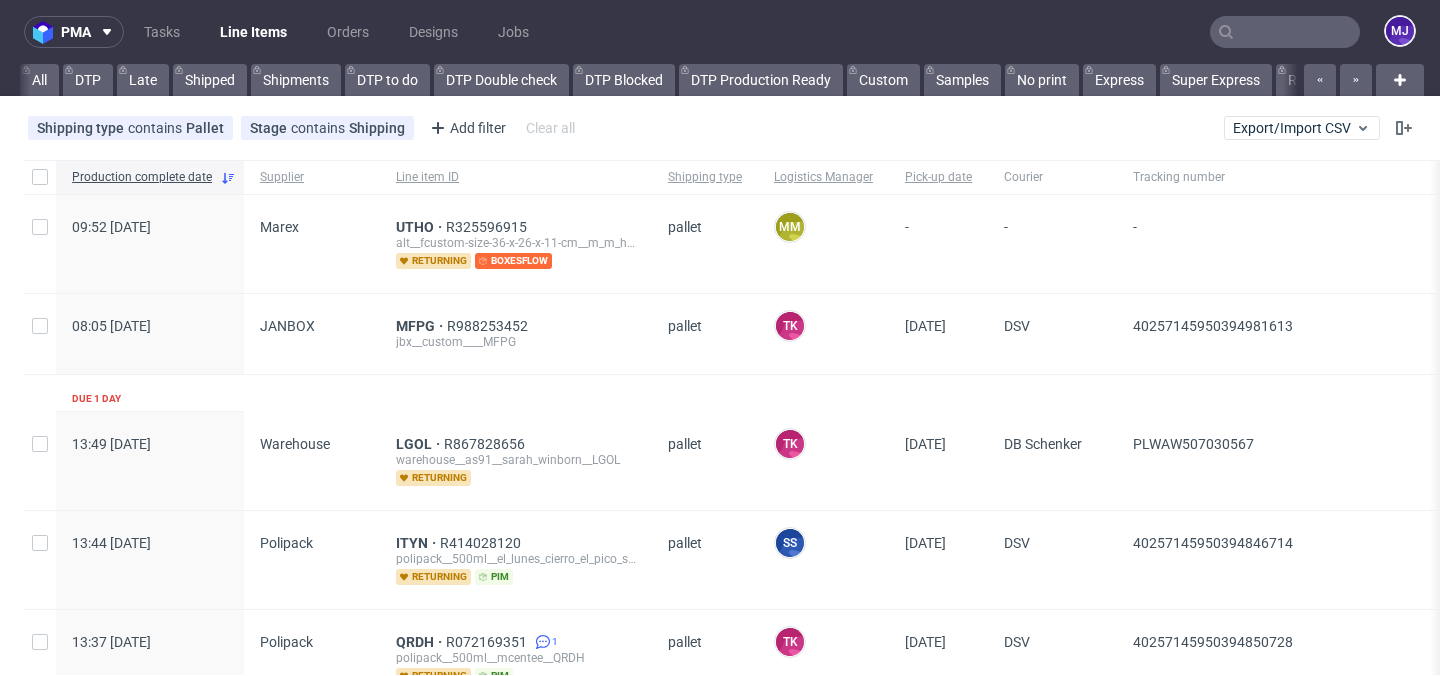scroll, scrollTop: 0, scrollLeft: 0, axis: both 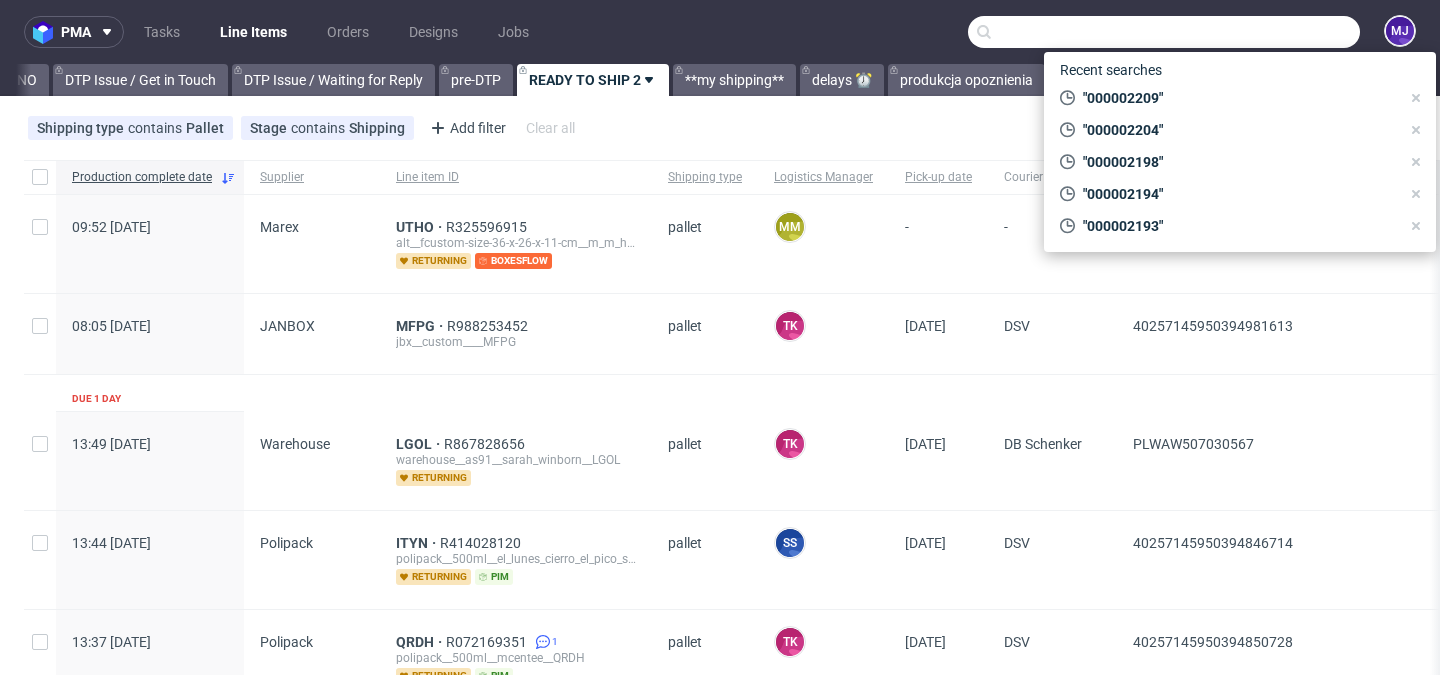 click at bounding box center (1164, 32) 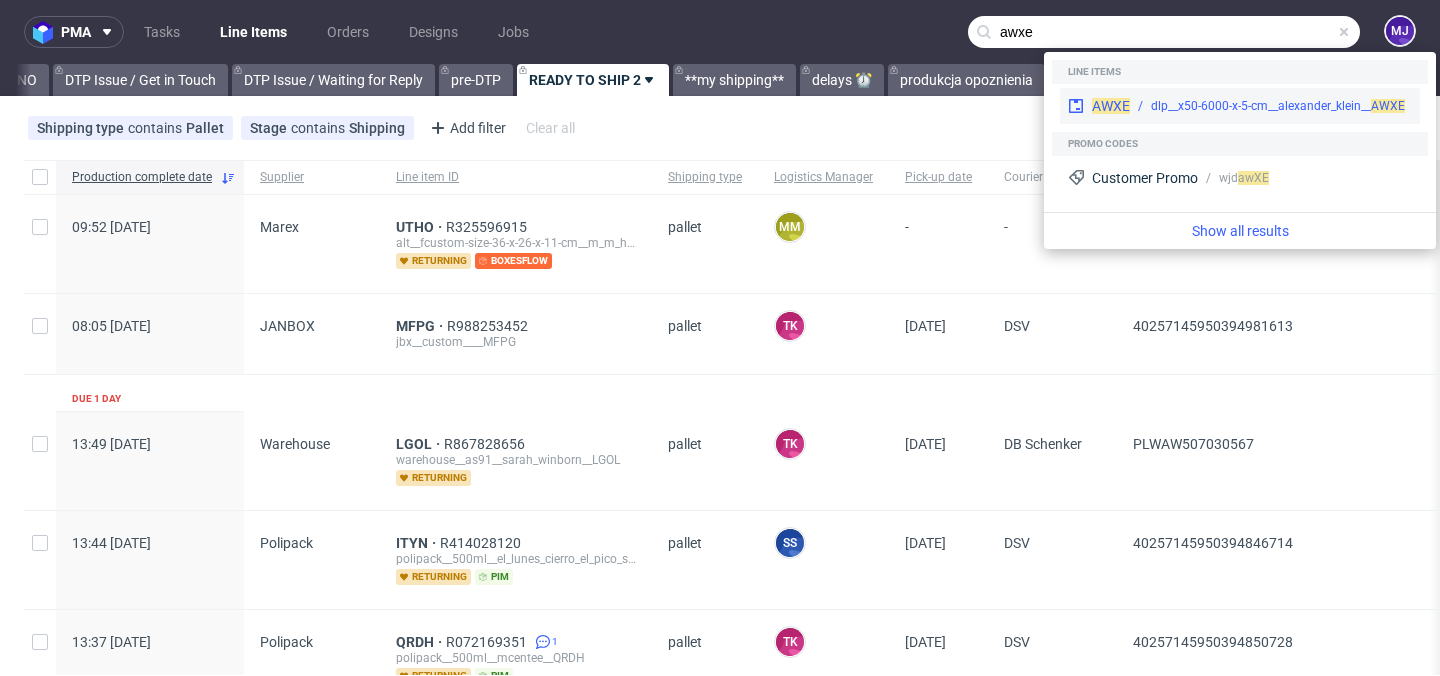 type on "awxe" 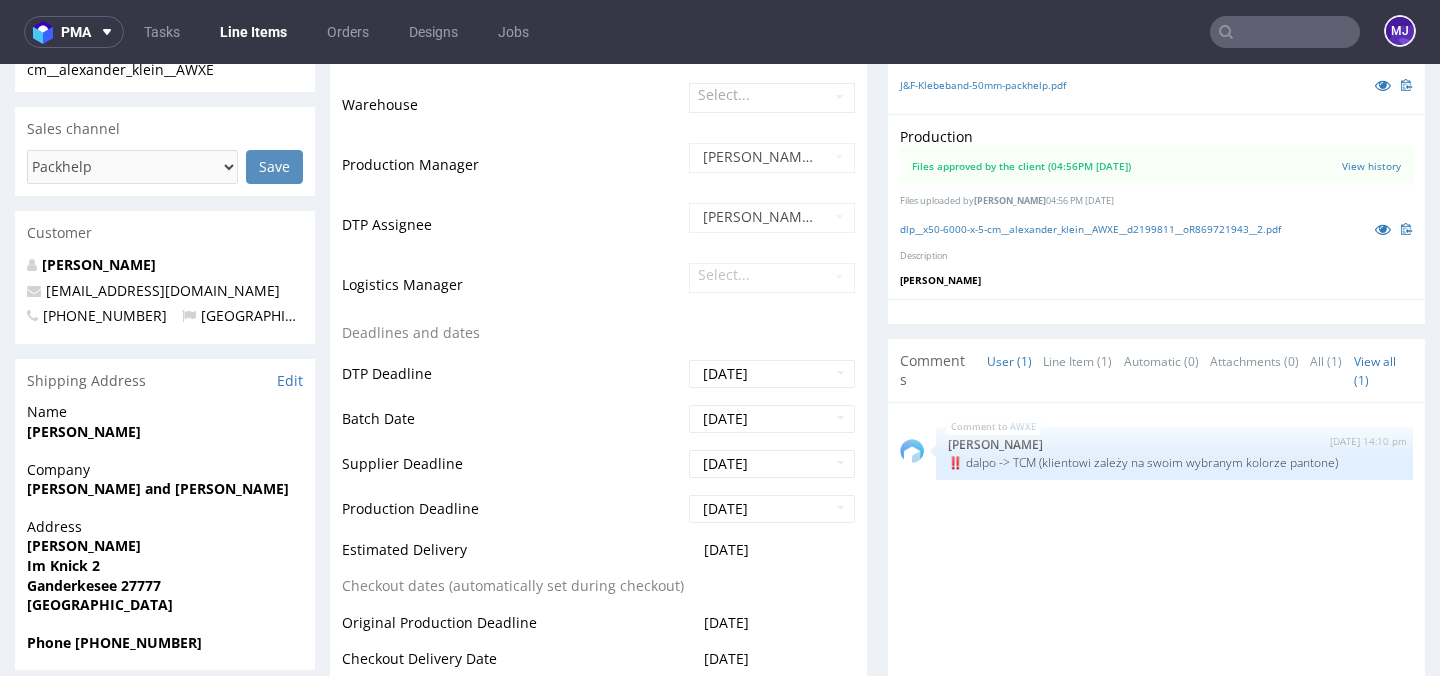 scroll, scrollTop: 0, scrollLeft: 0, axis: both 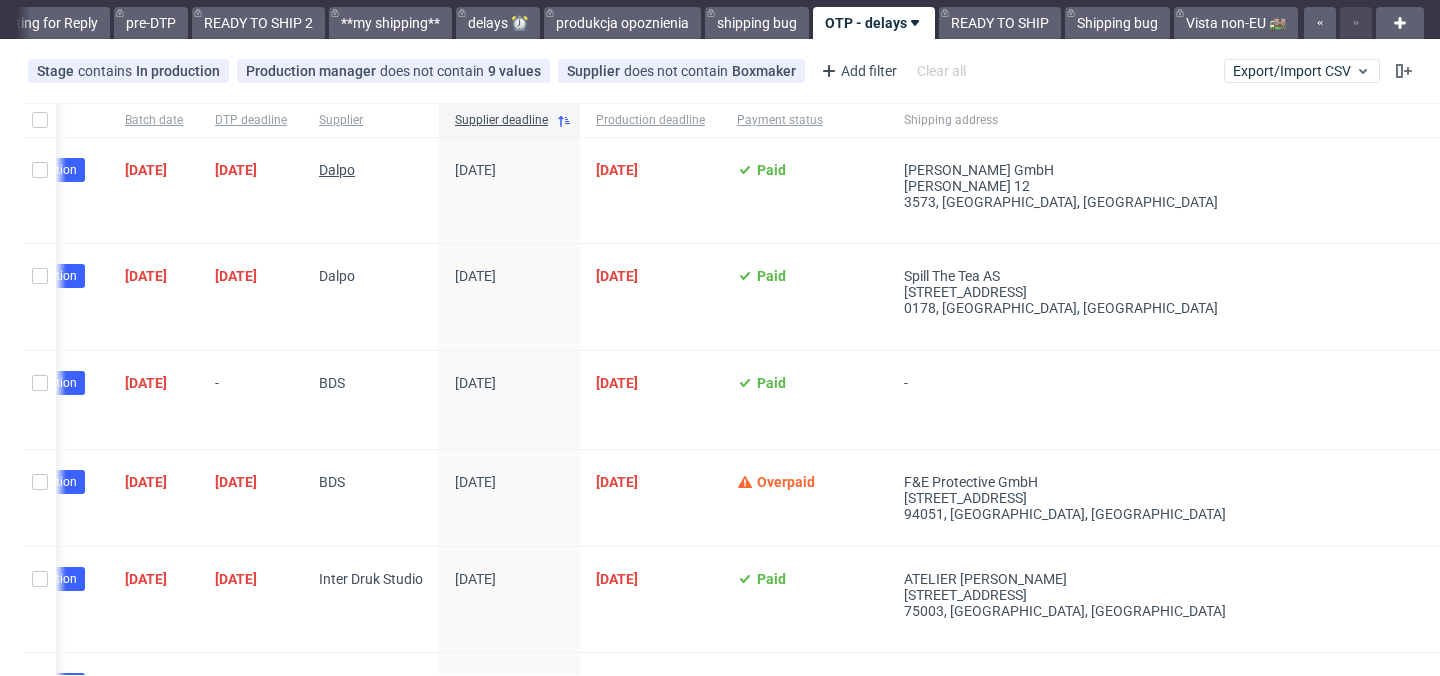 click on "Dalpo" at bounding box center [337, 170] 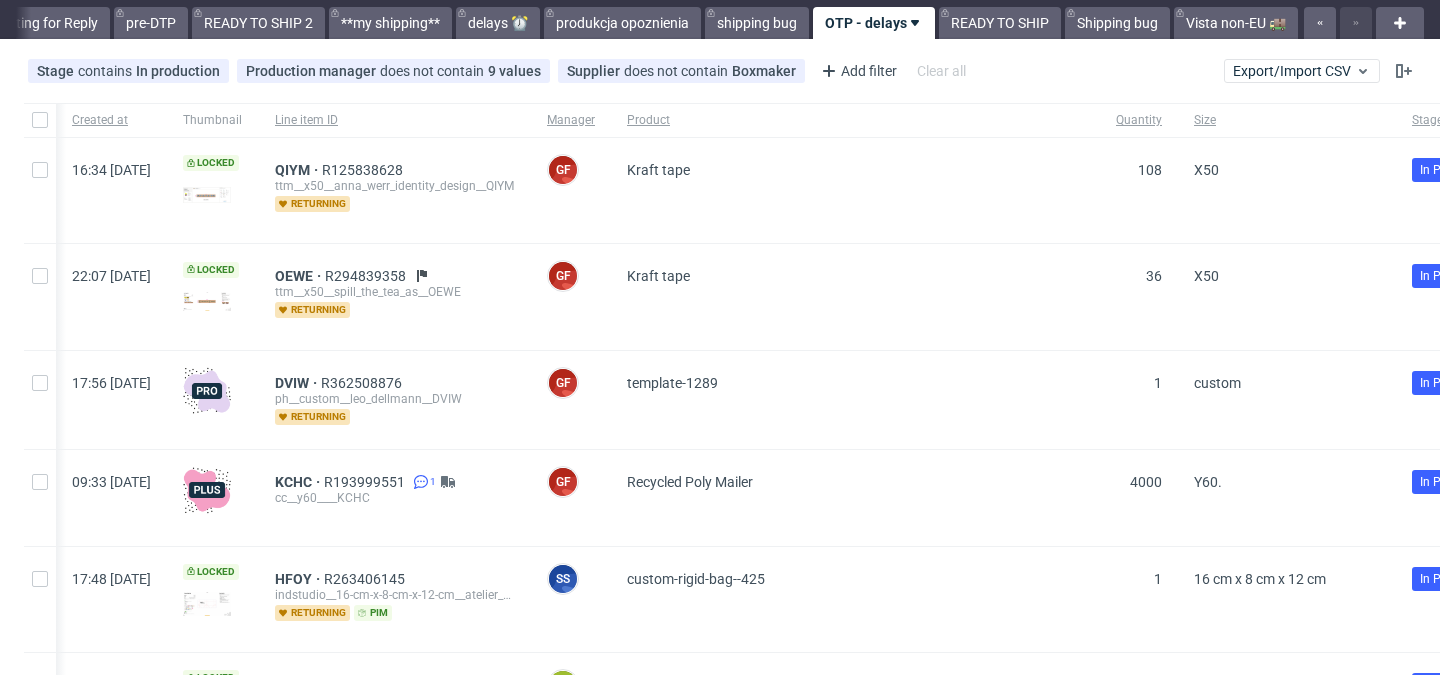 scroll, scrollTop: 0, scrollLeft: 0, axis: both 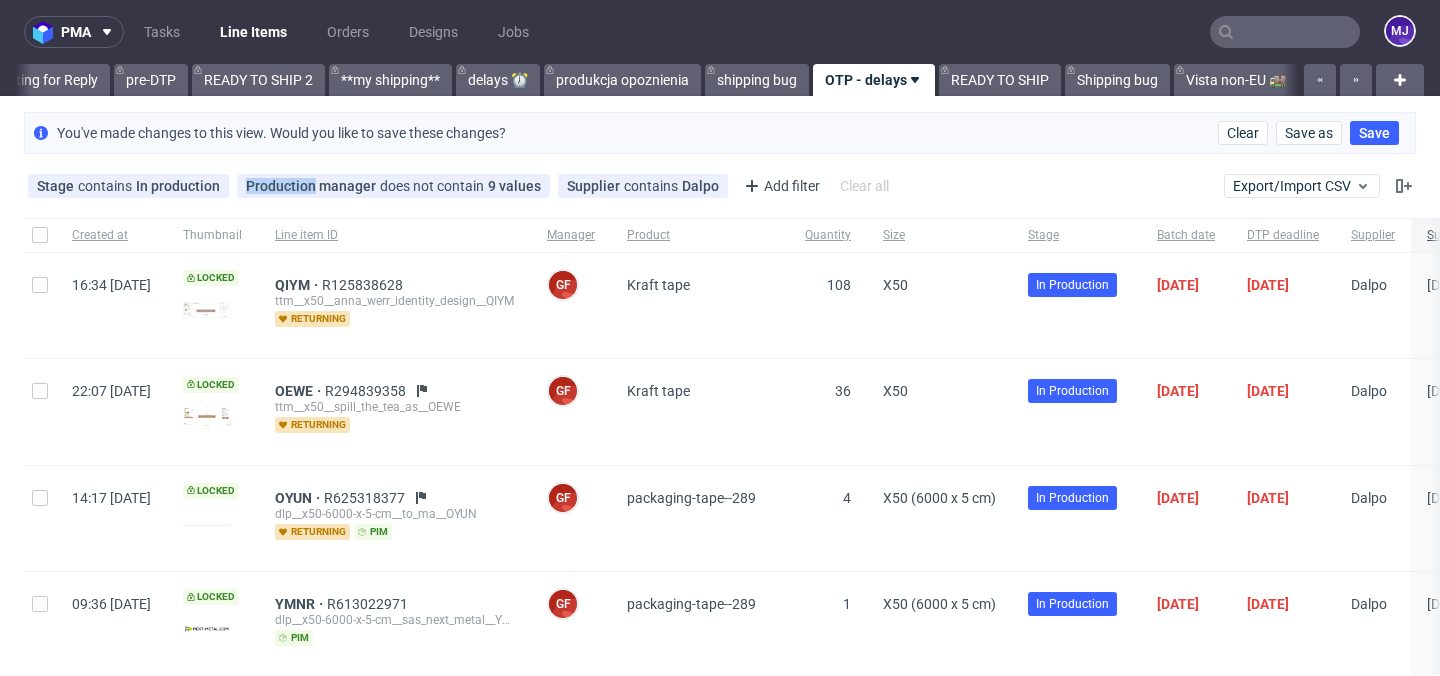 drag, startPoint x: 405, startPoint y: 164, endPoint x: 482, endPoint y: 157, distance: 77.31753 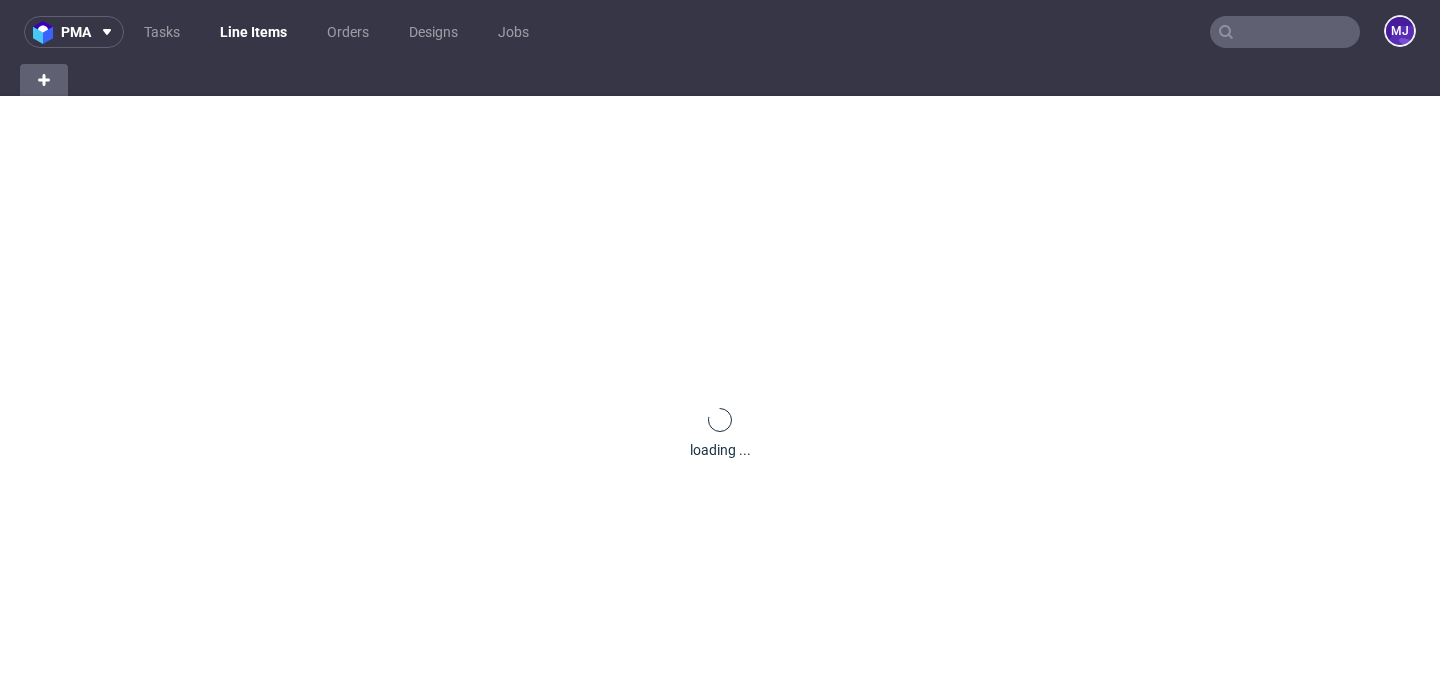scroll, scrollTop: 0, scrollLeft: 0, axis: both 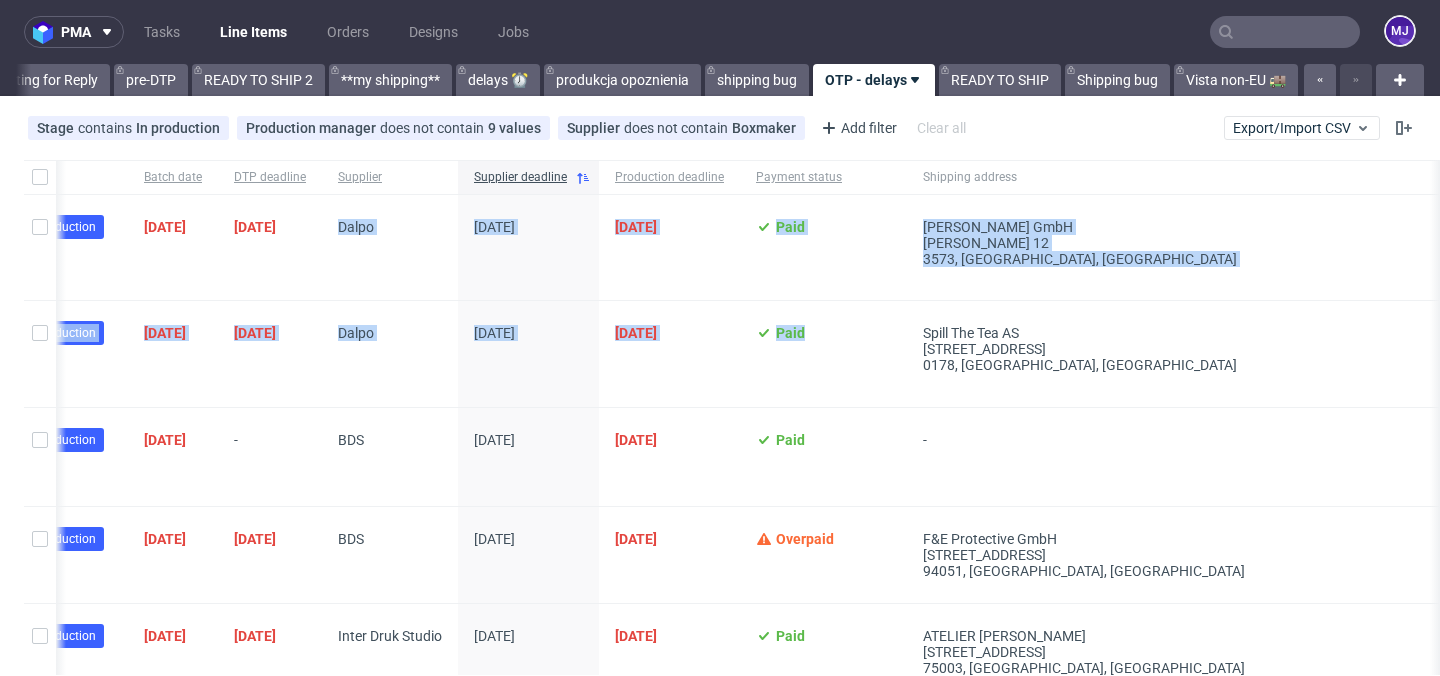 drag, startPoint x: 400, startPoint y: 220, endPoint x: 929, endPoint y: 333, distance: 540.9344 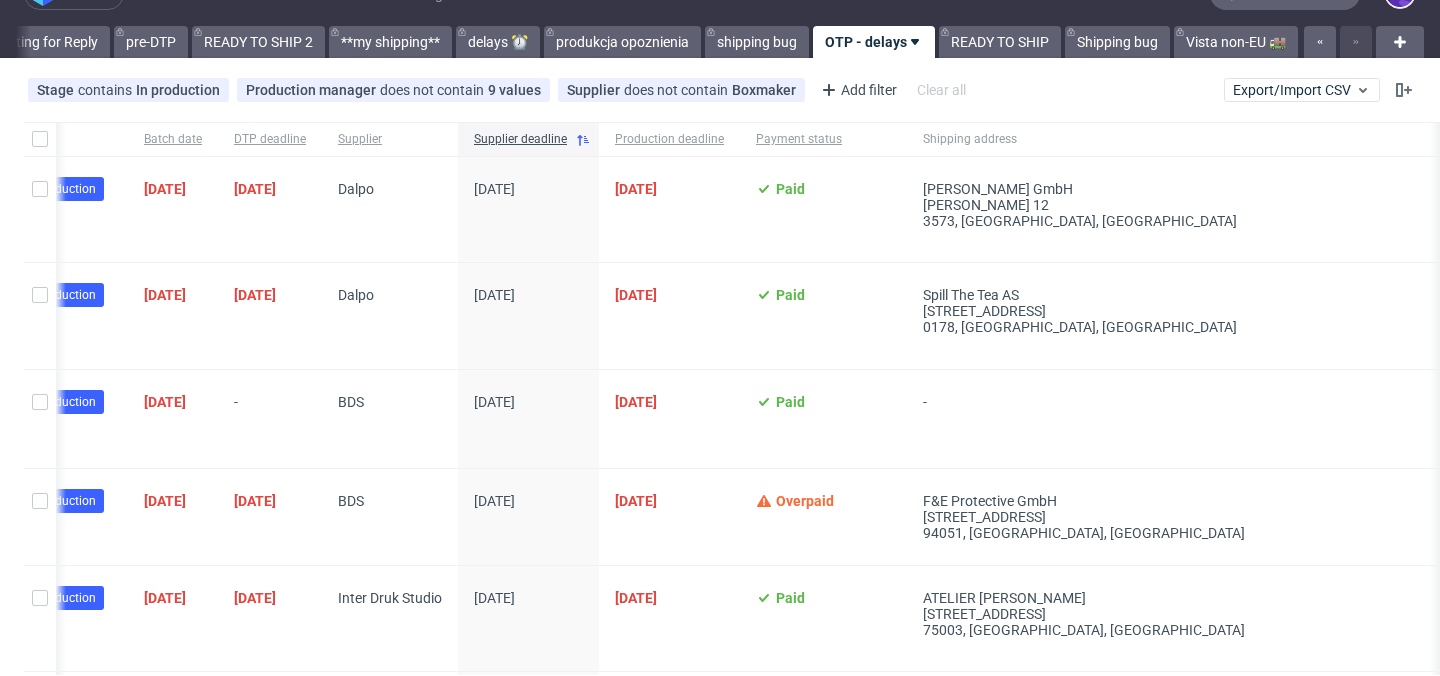 scroll, scrollTop: 40, scrollLeft: 0, axis: vertical 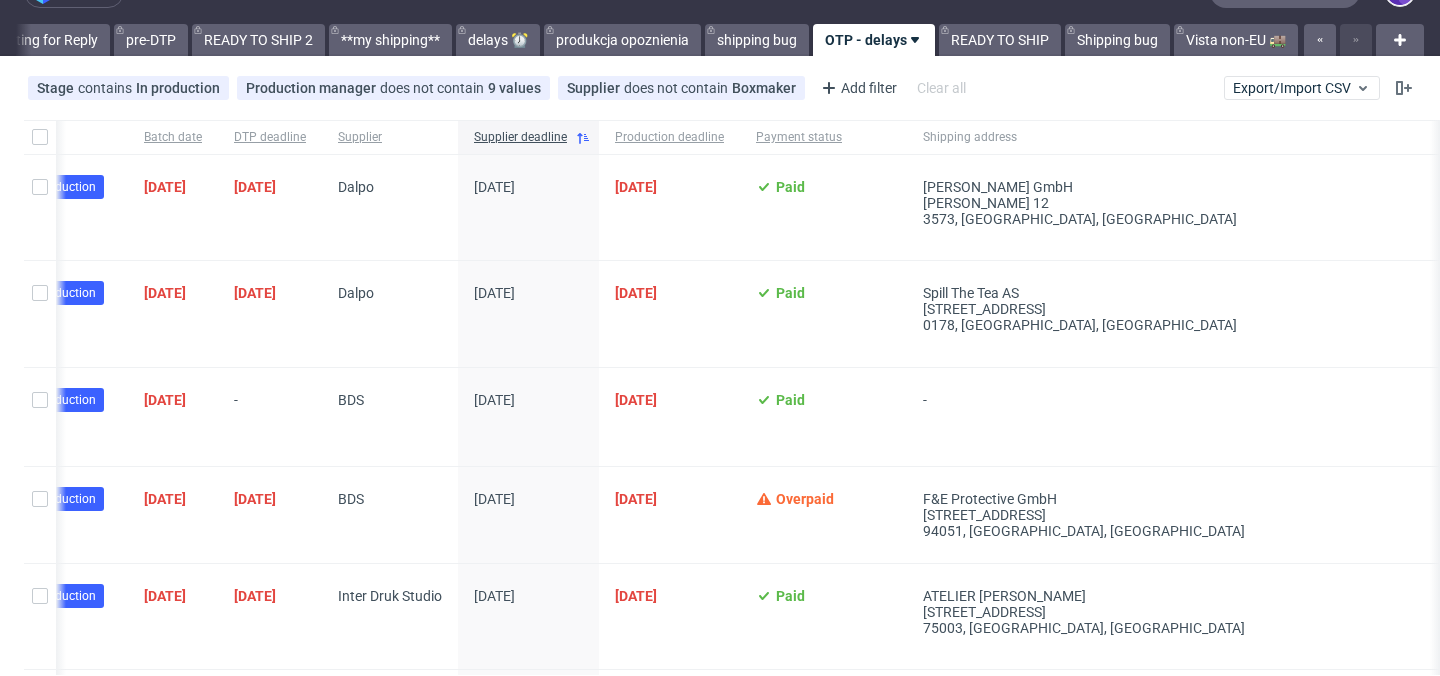 click on "Dalpo" at bounding box center [390, 313] 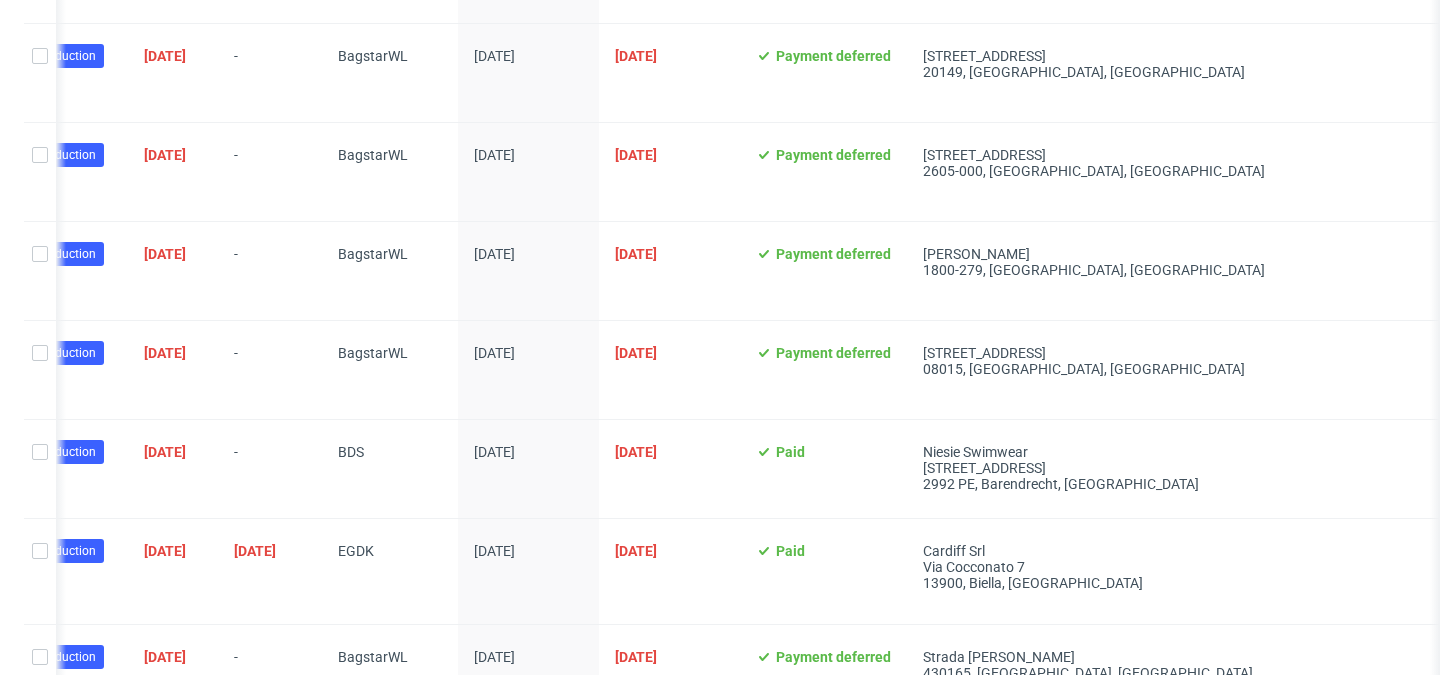 scroll, scrollTop: 2434, scrollLeft: 0, axis: vertical 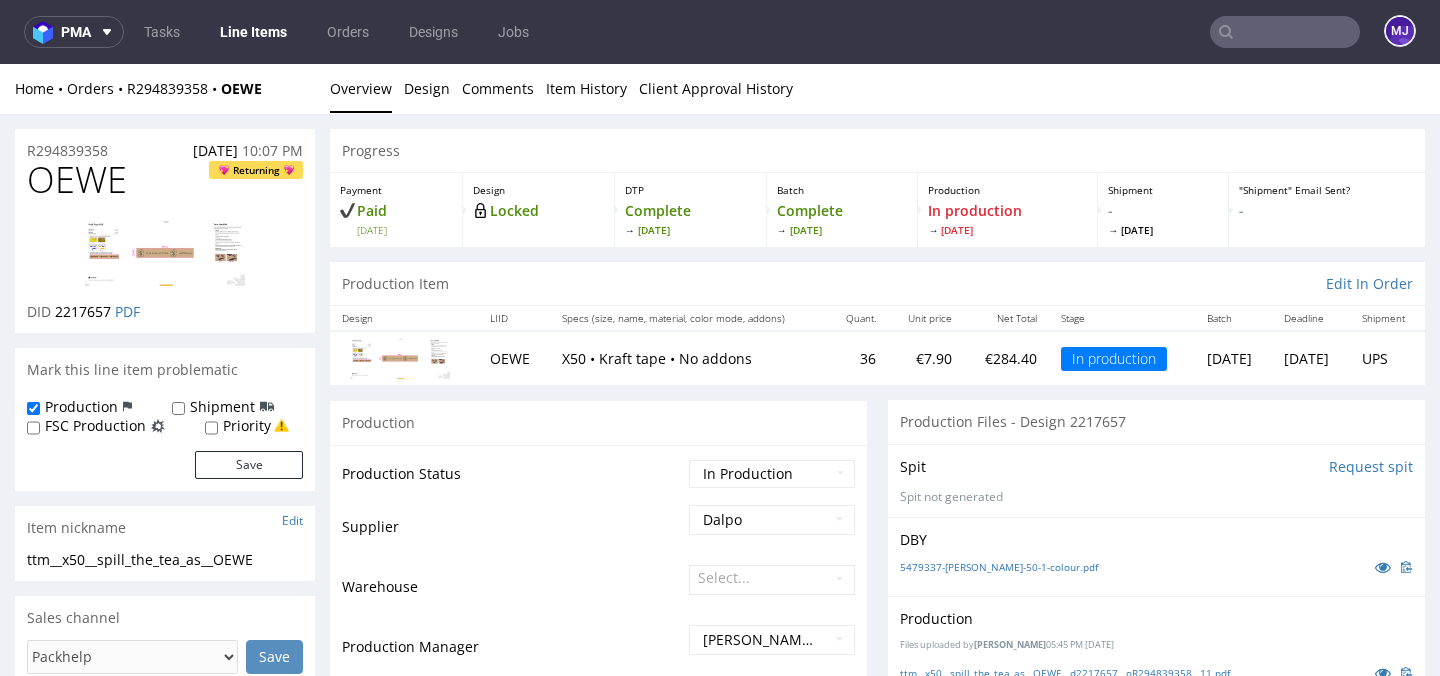 click on "OEWE" at bounding box center [77, 180] 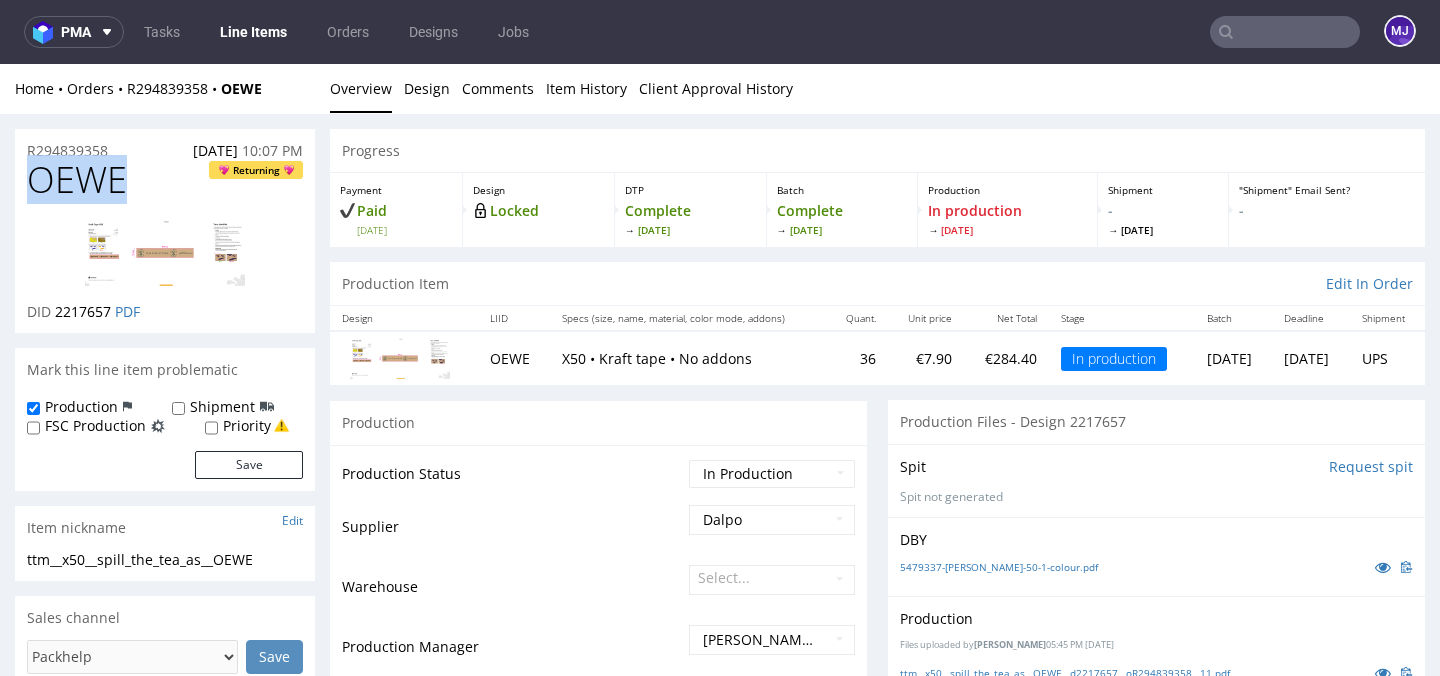 click on "OEWE" at bounding box center (77, 180) 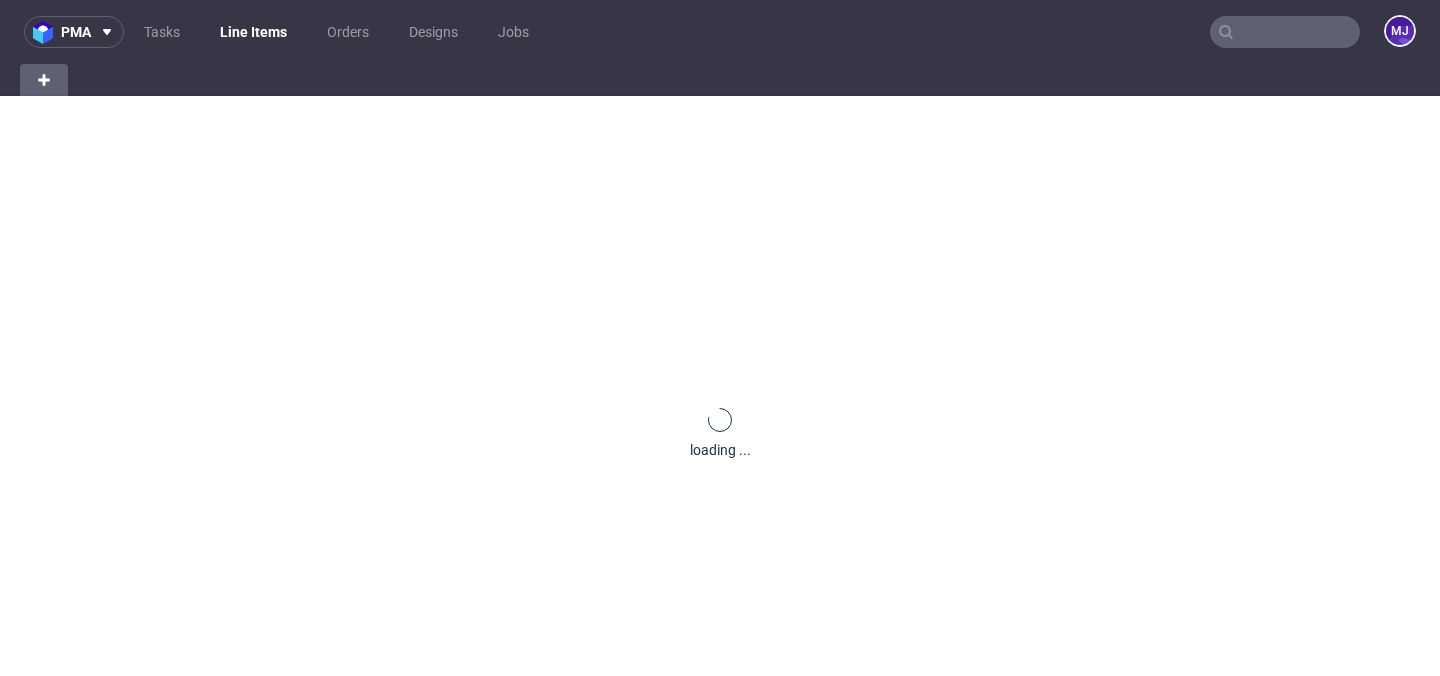 scroll, scrollTop: 0, scrollLeft: 0, axis: both 